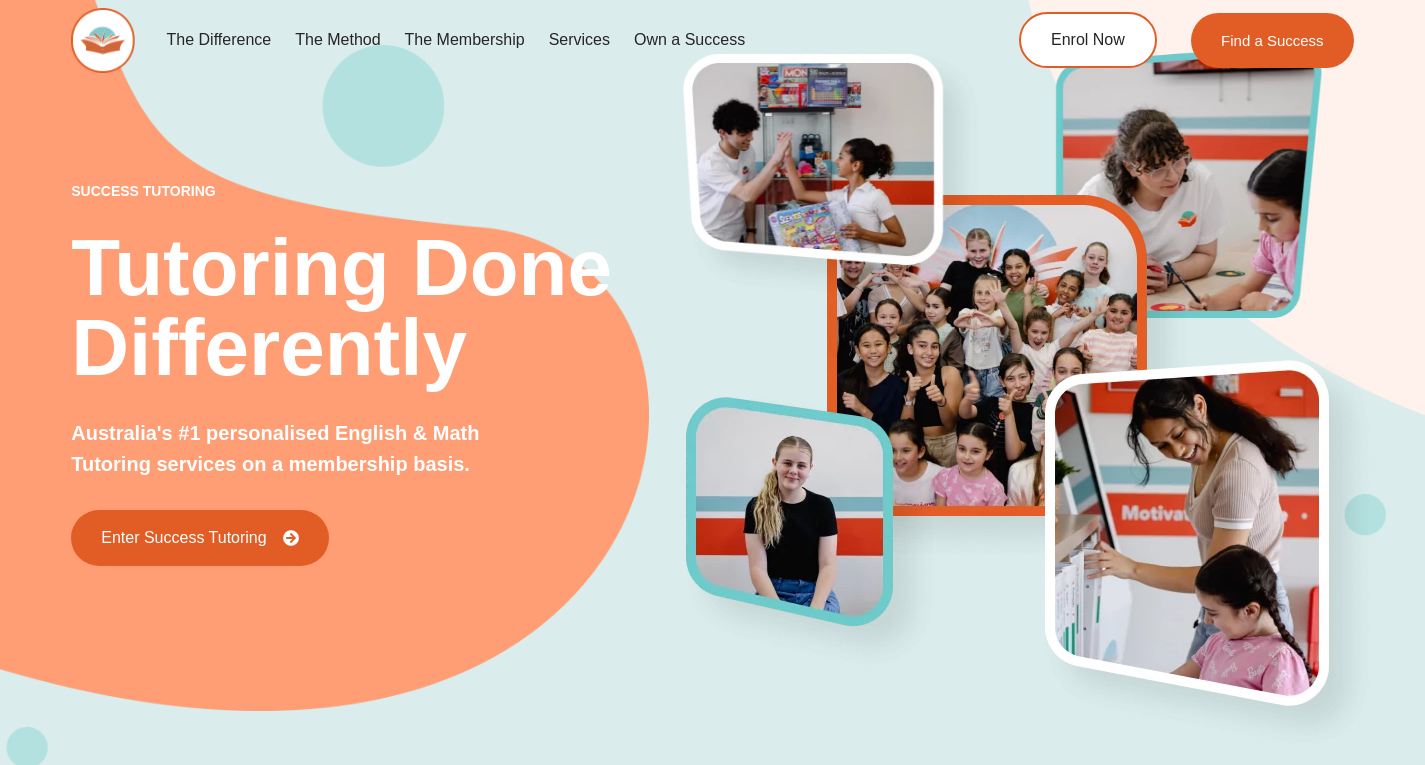 scroll, scrollTop: 0, scrollLeft: 0, axis: both 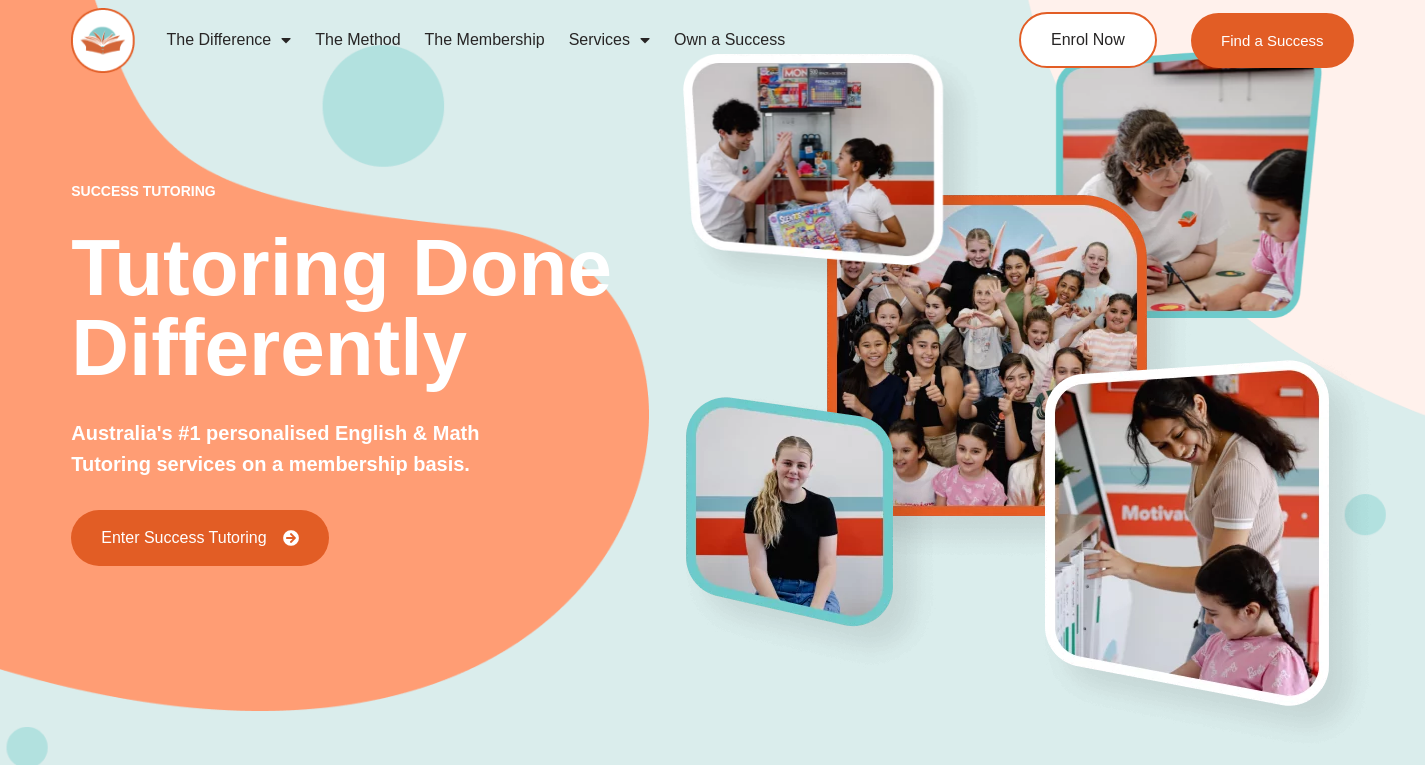 click on "The Membership" 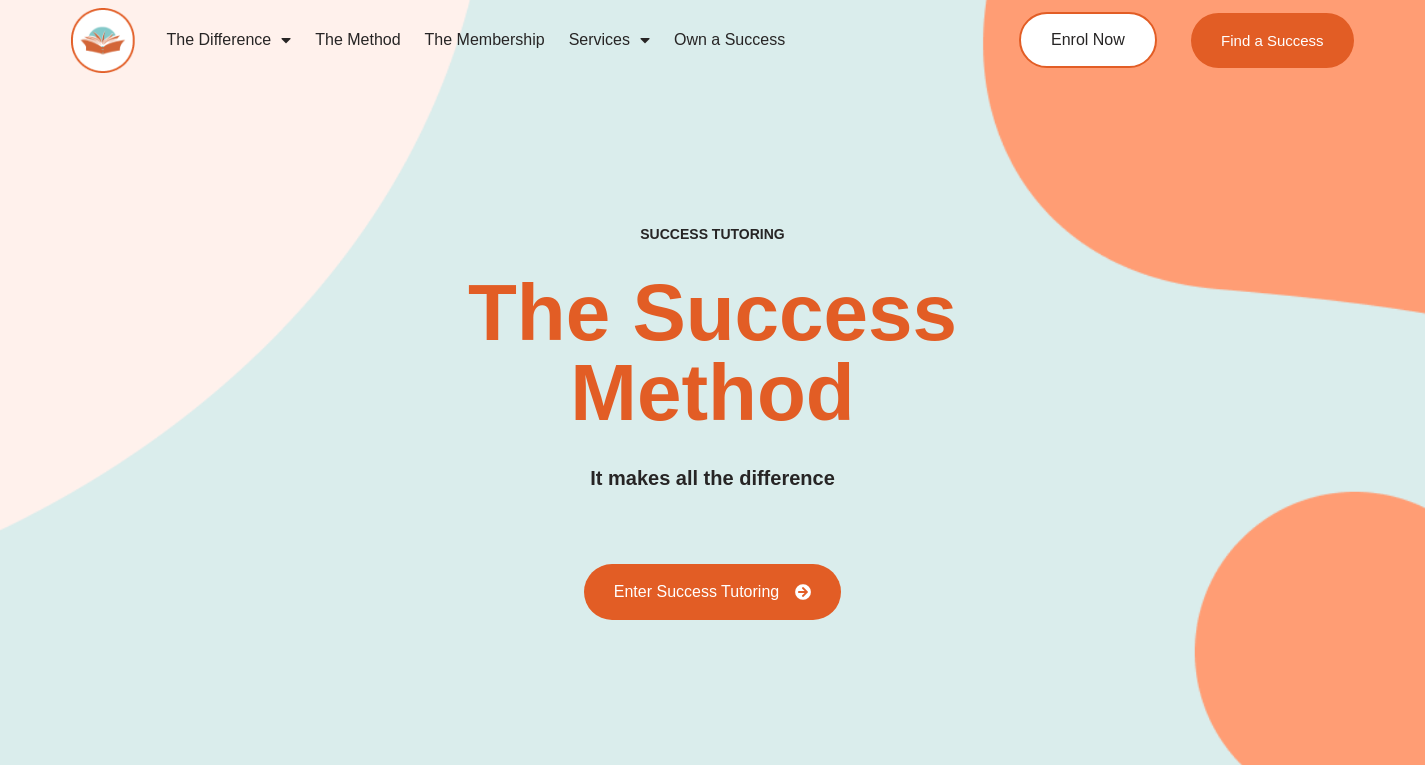 scroll, scrollTop: 0, scrollLeft: 0, axis: both 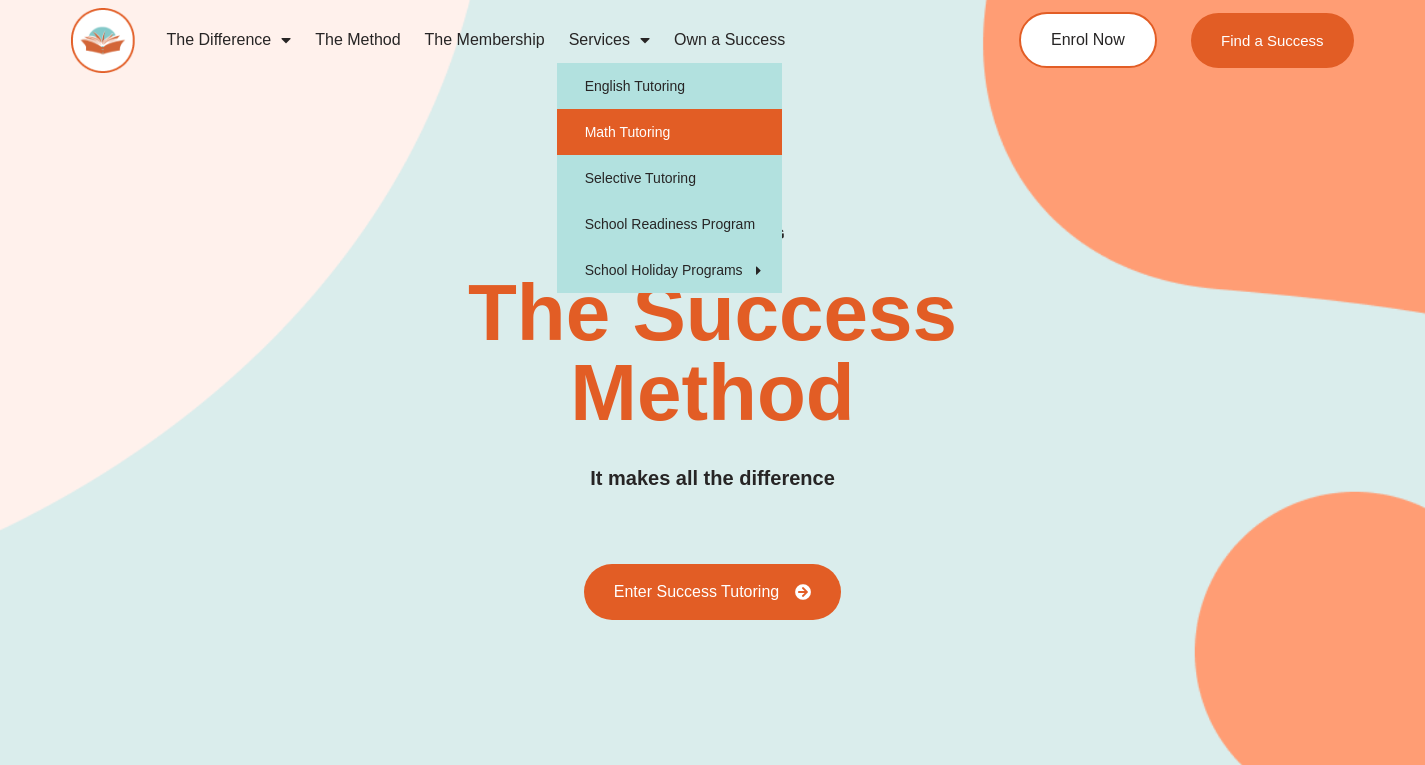 click on "Math Tutoring" 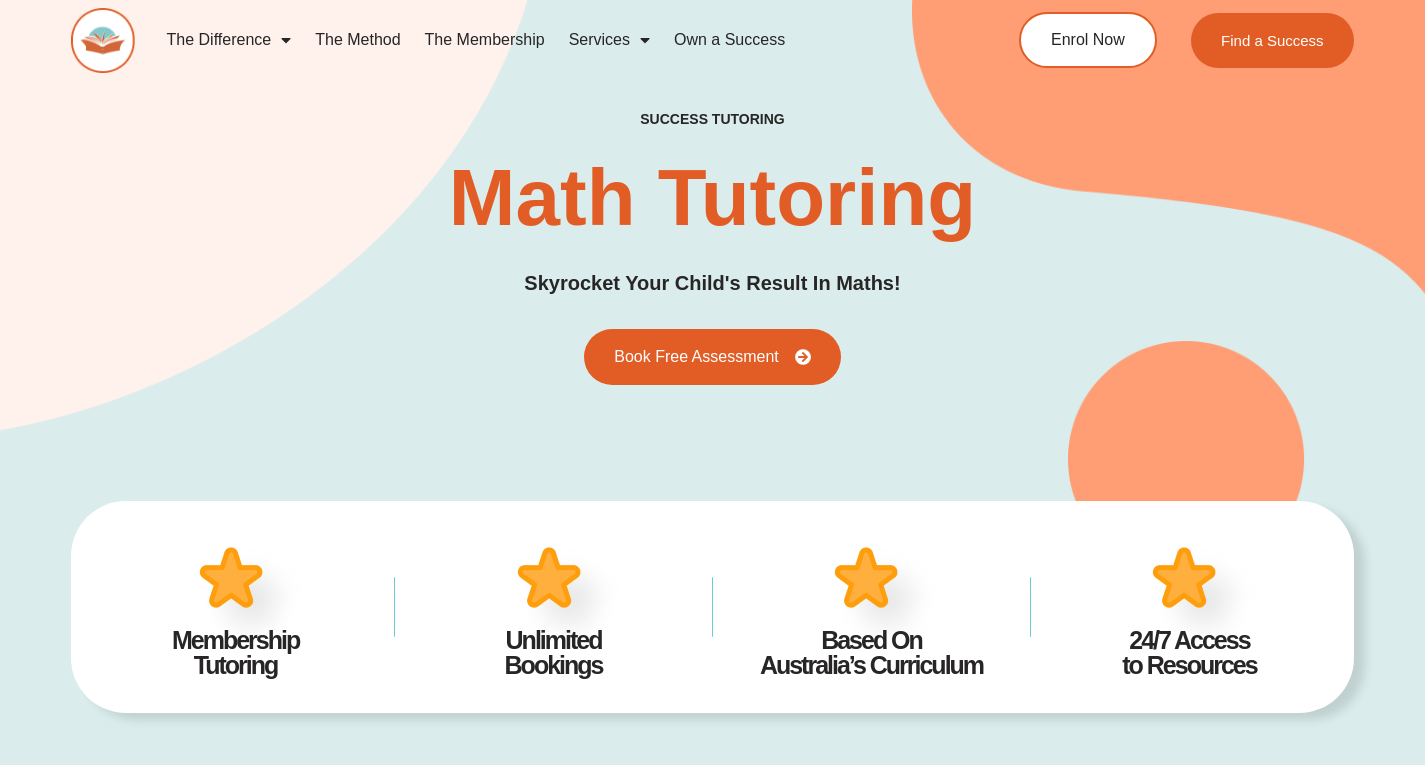 scroll, scrollTop: 0, scrollLeft: 0, axis: both 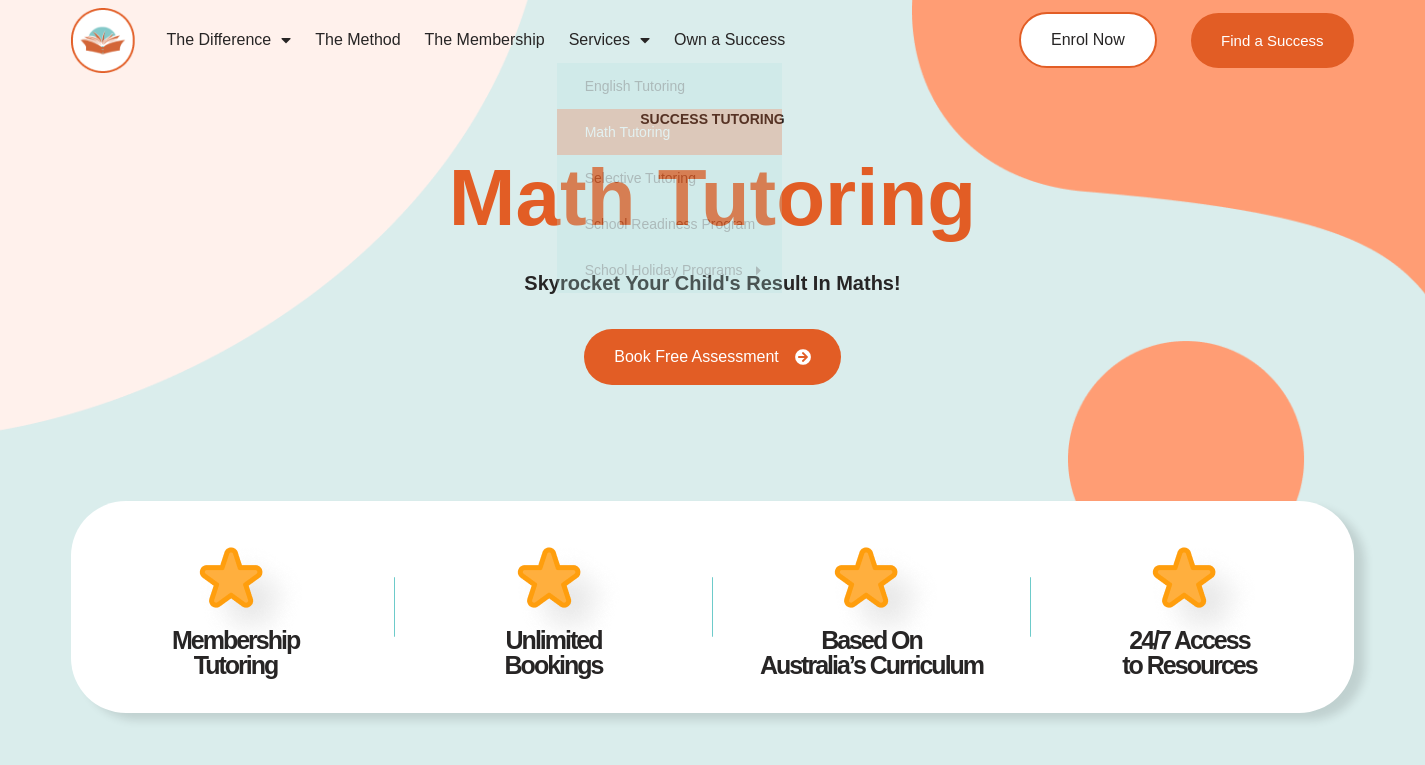 click 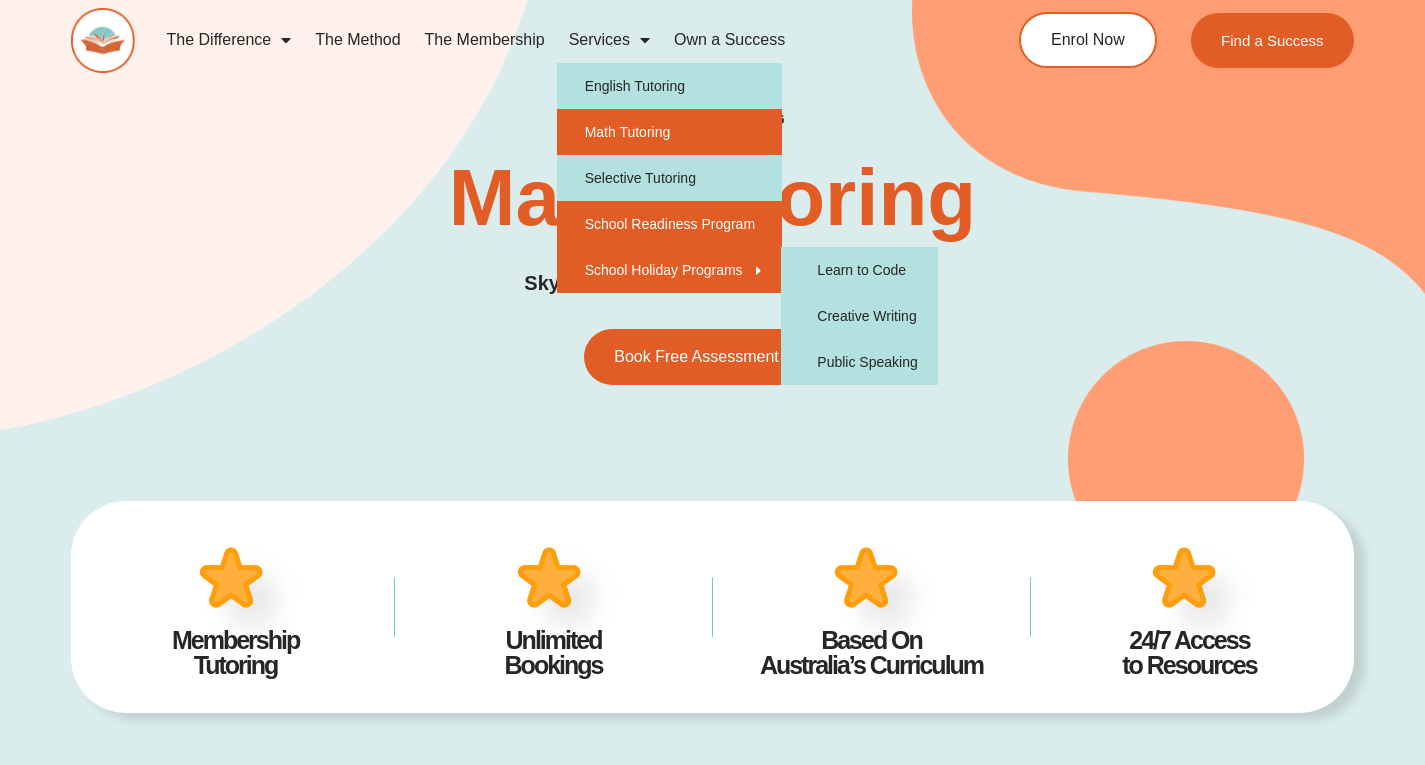 click on "School Readiness Program" 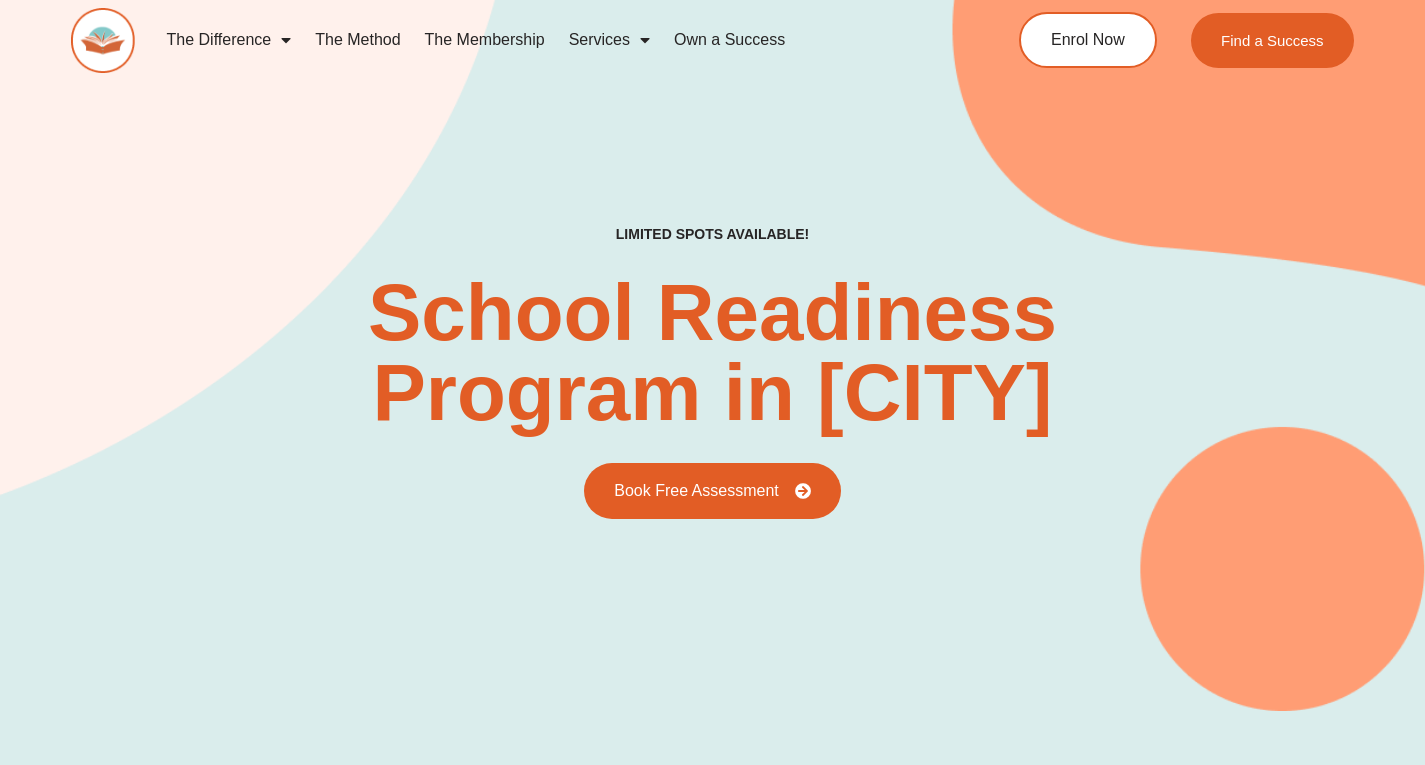scroll, scrollTop: 0, scrollLeft: 0, axis: both 